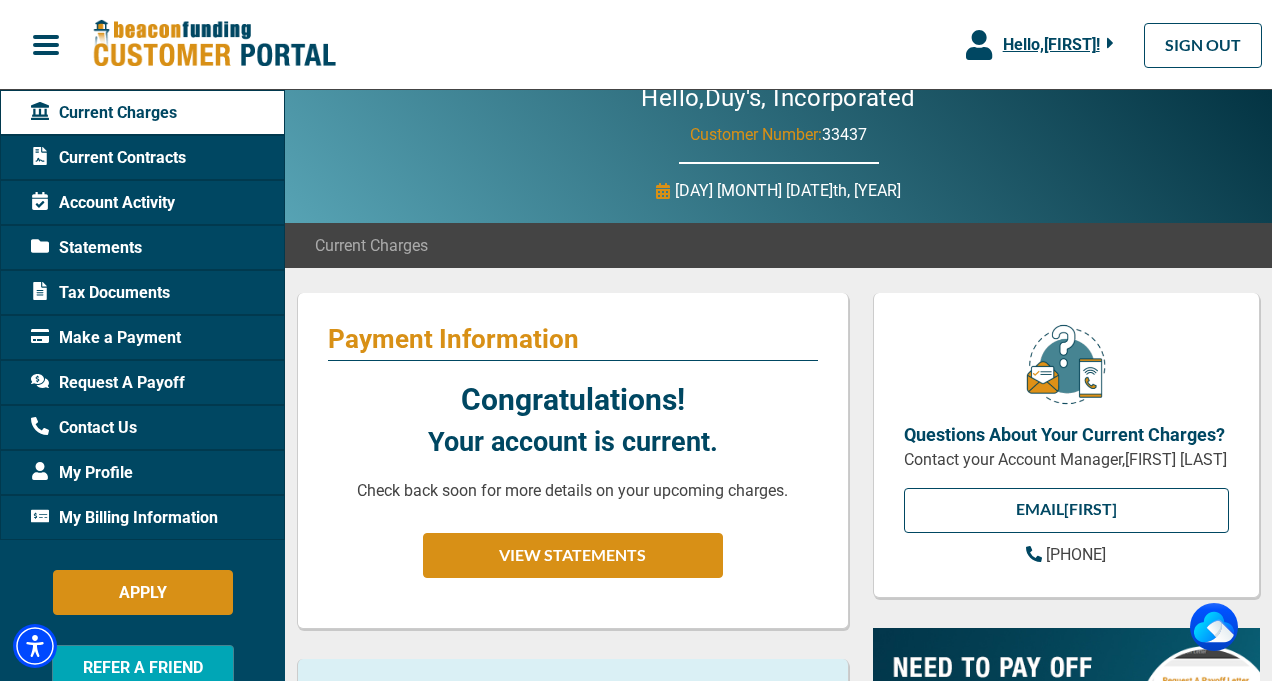 scroll, scrollTop: 0, scrollLeft: 0, axis: both 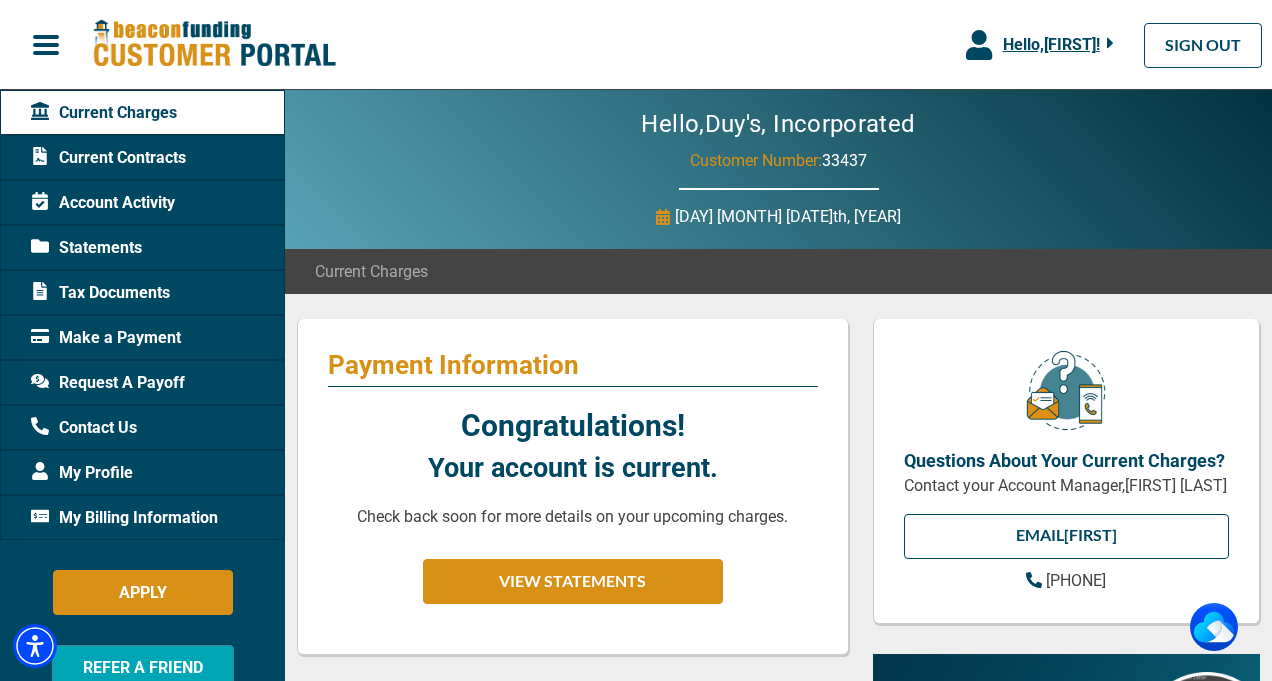 click on "Request A Payoff" at bounding box center (108, 383) 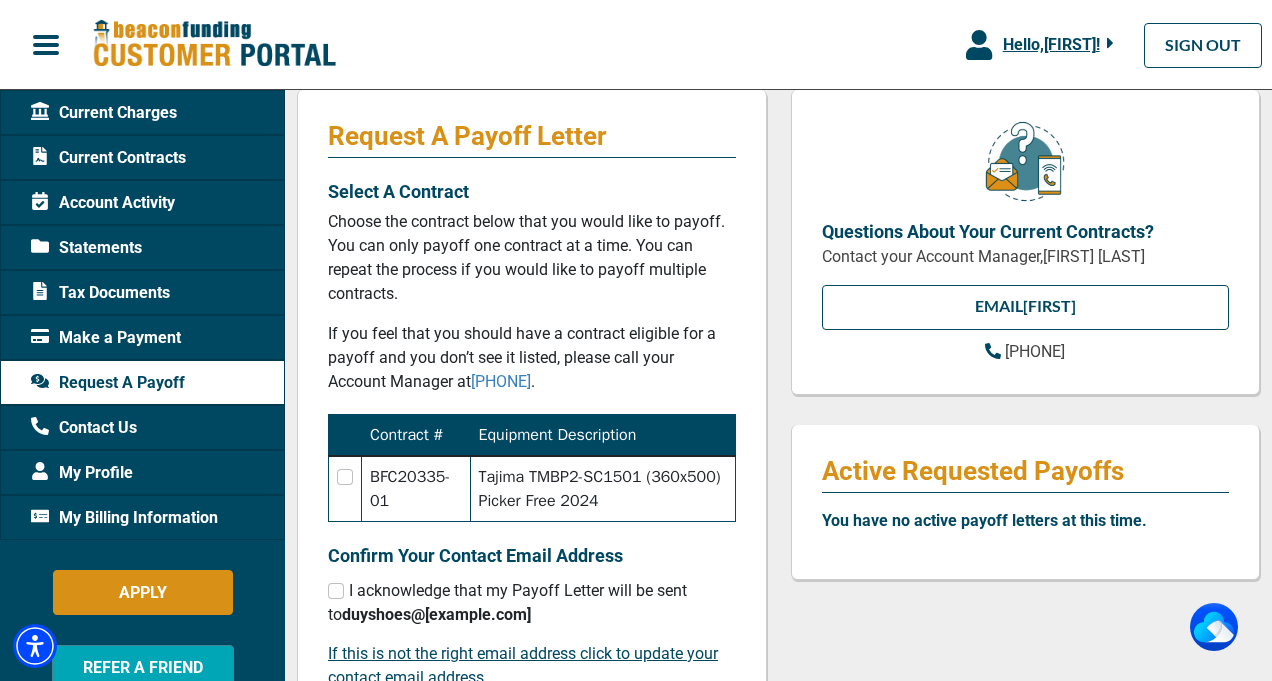 scroll, scrollTop: 230, scrollLeft: 0, axis: vertical 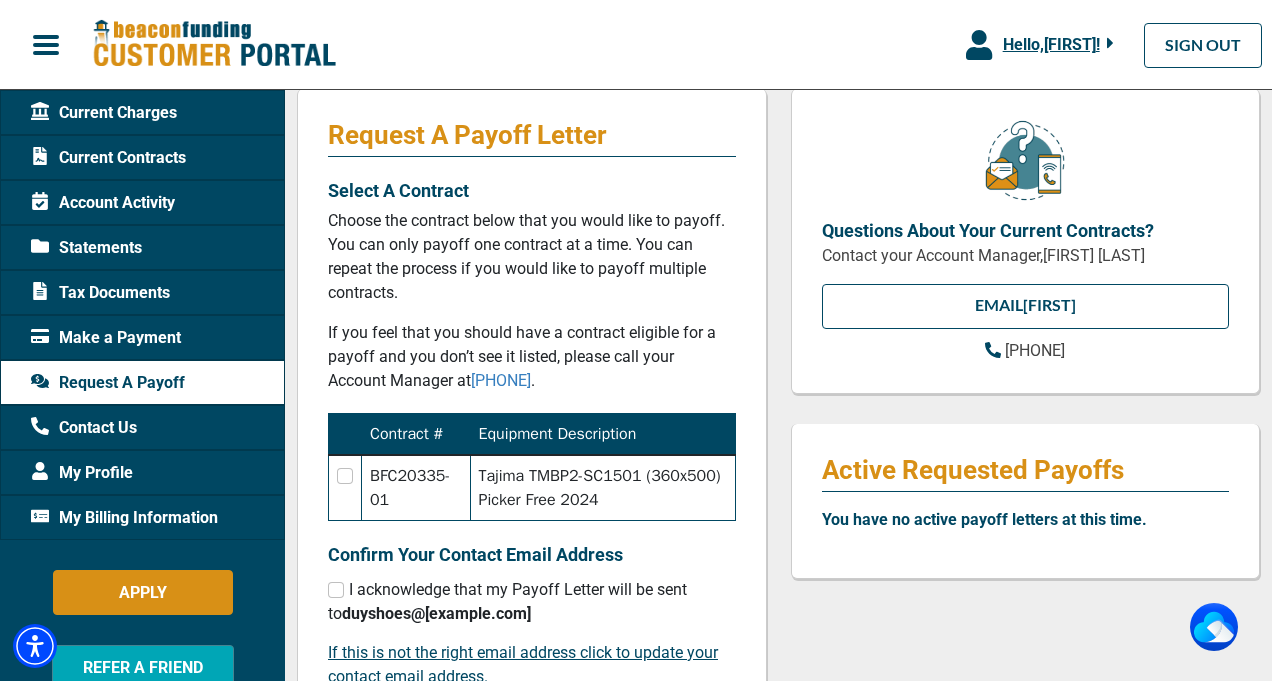 click on "My Profile" at bounding box center (82, 473) 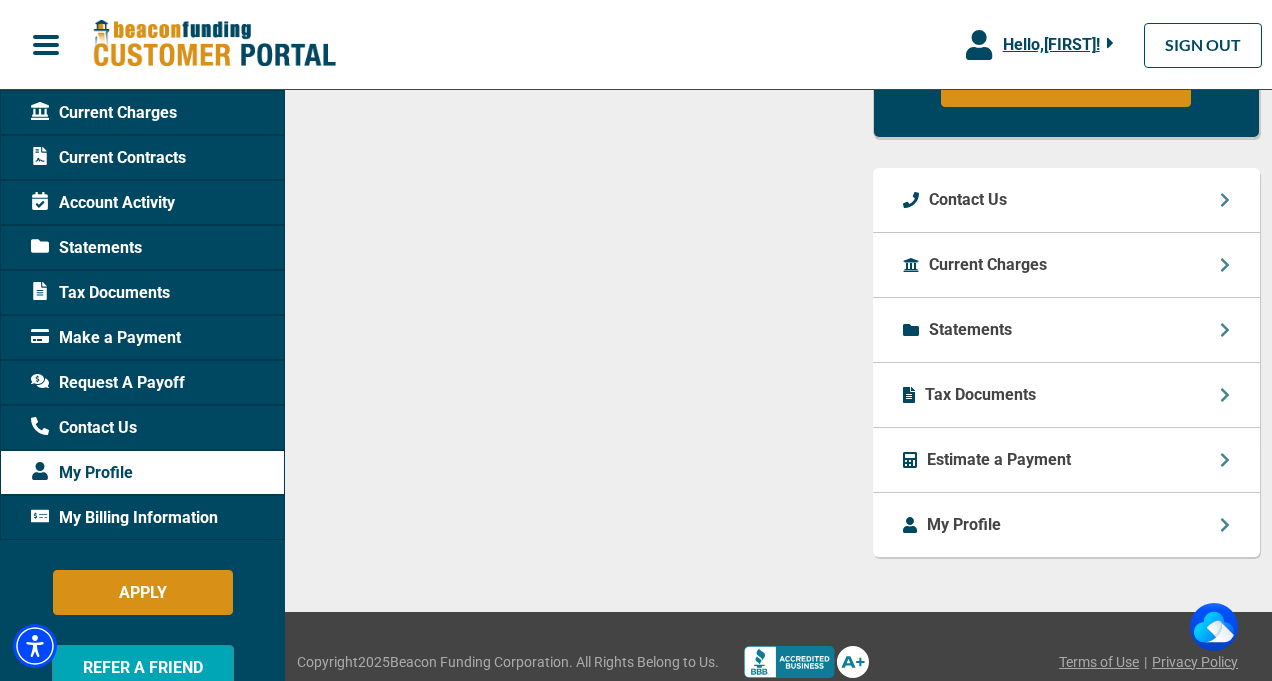 scroll, scrollTop: 1589, scrollLeft: 0, axis: vertical 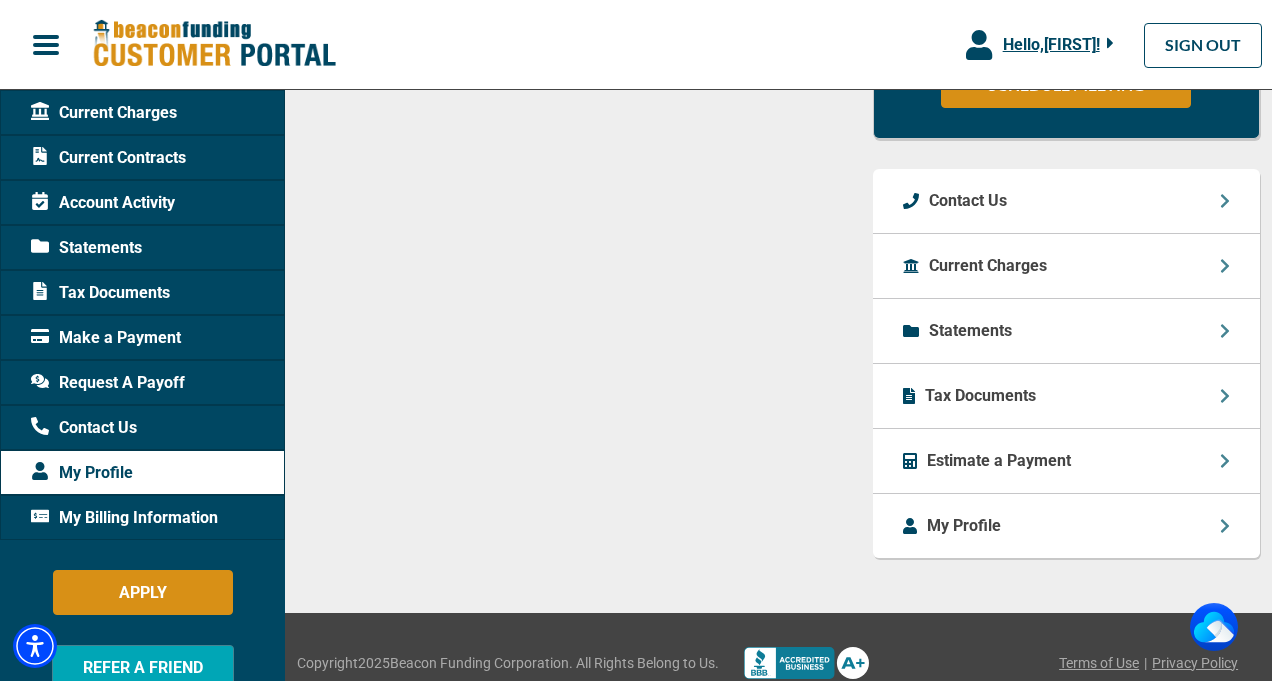 click on "Current Charges" at bounding box center (988, 266) 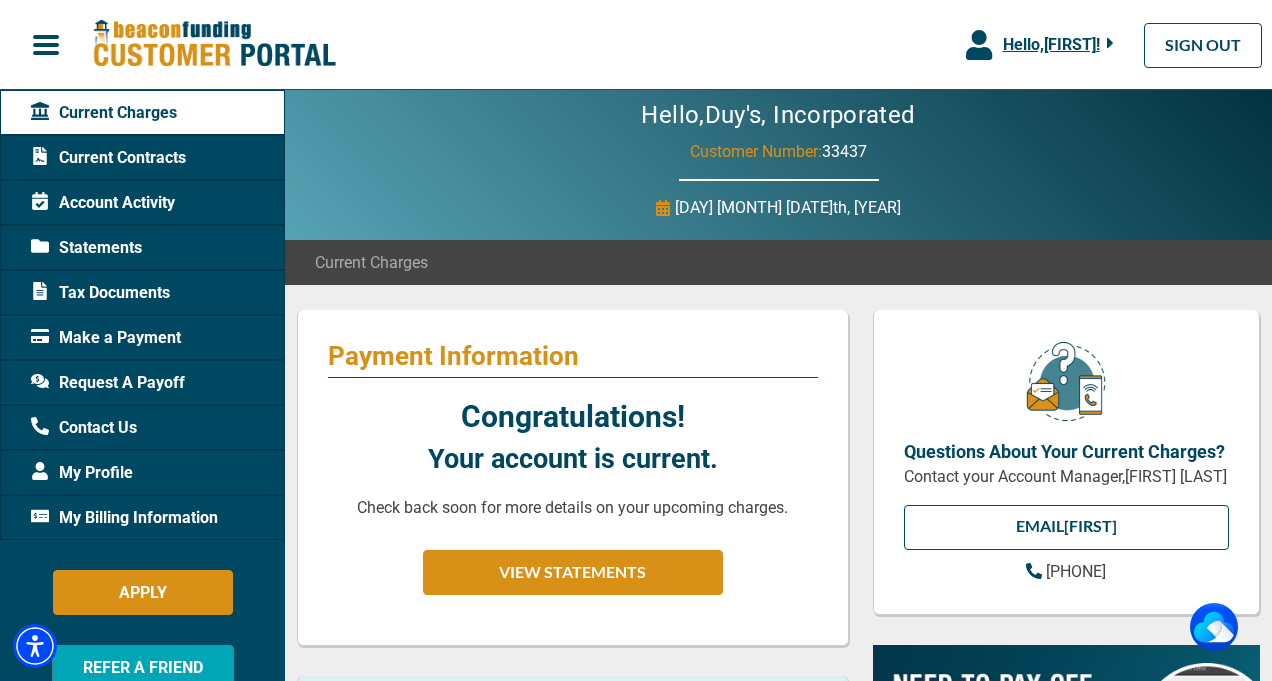 scroll, scrollTop: 1, scrollLeft: 0, axis: vertical 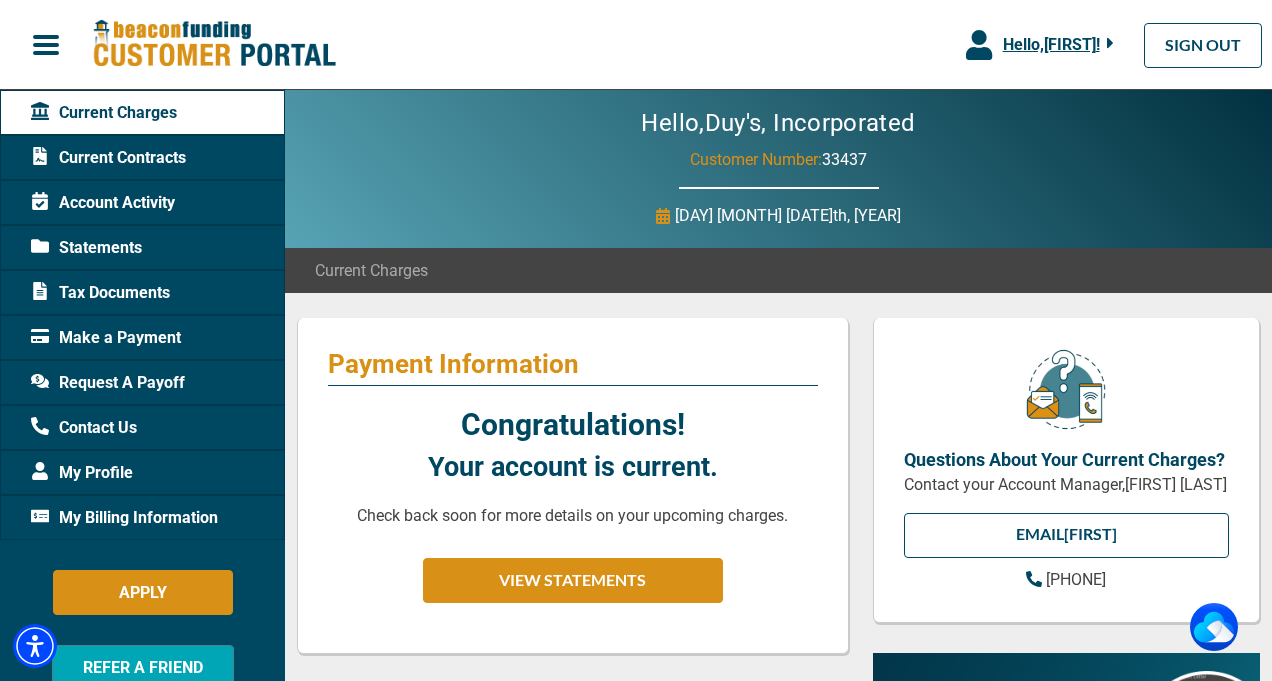 click on "Request A Payoff" at bounding box center (108, 383) 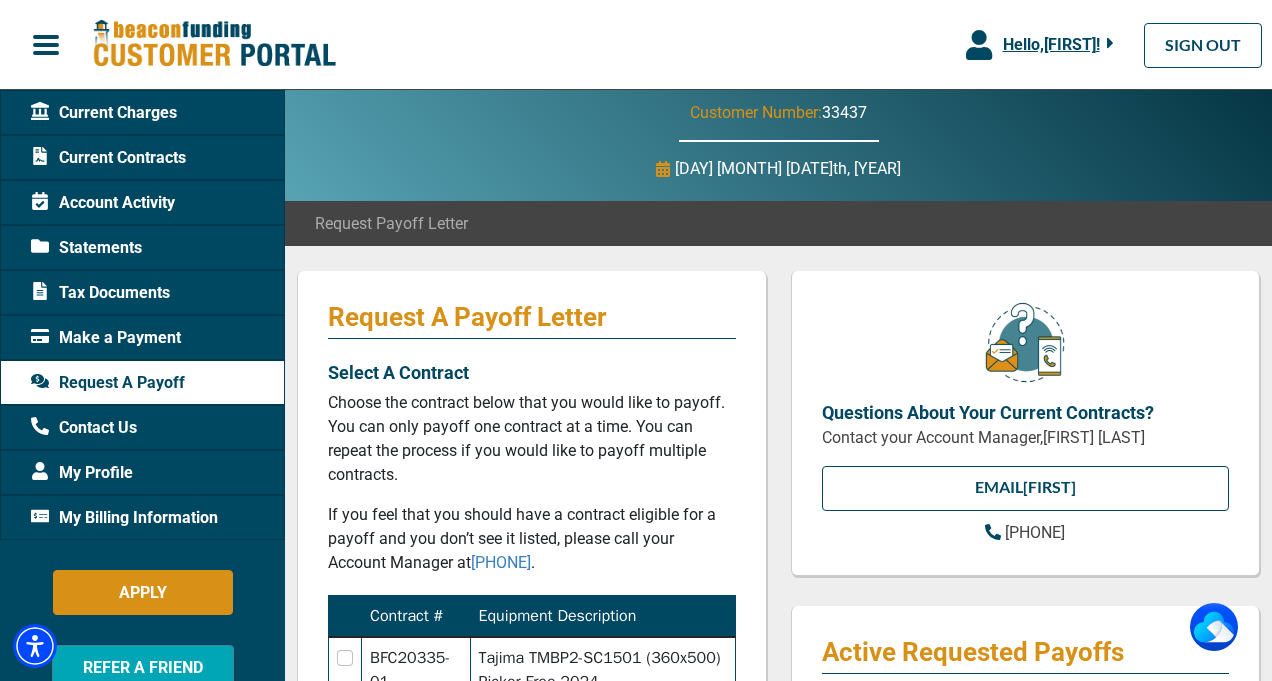 scroll, scrollTop: 0, scrollLeft: 0, axis: both 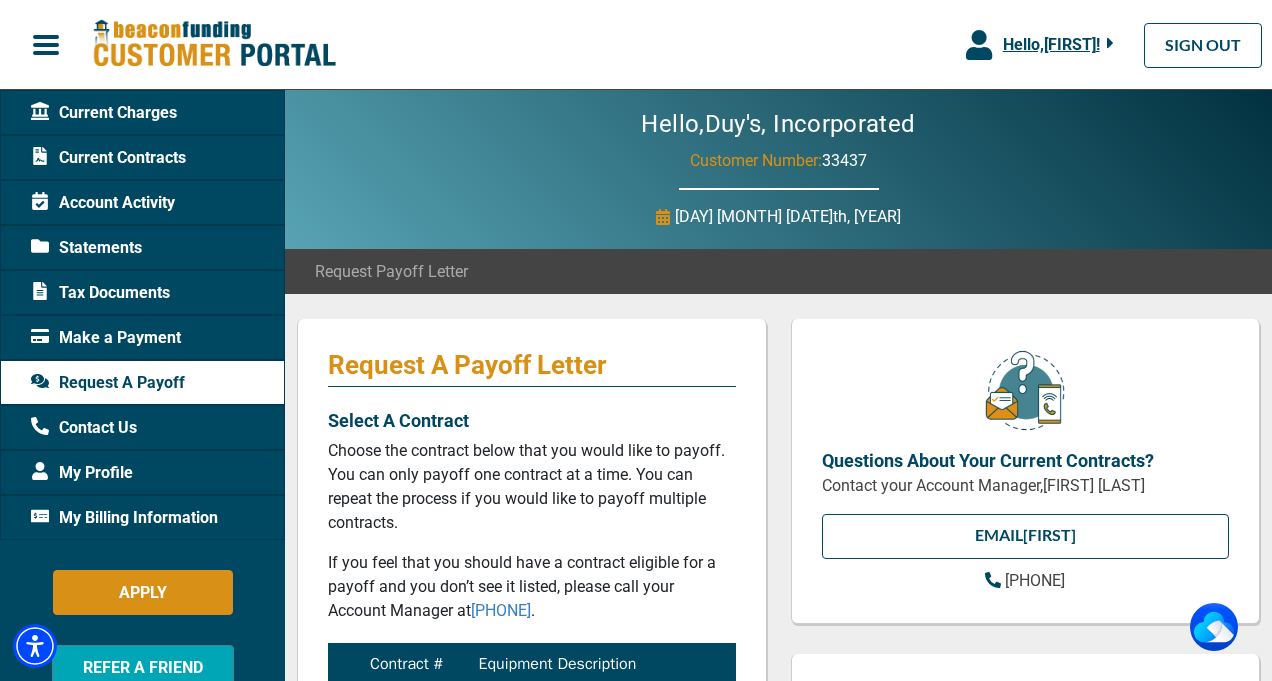 click on "Current Contracts" at bounding box center [108, 158] 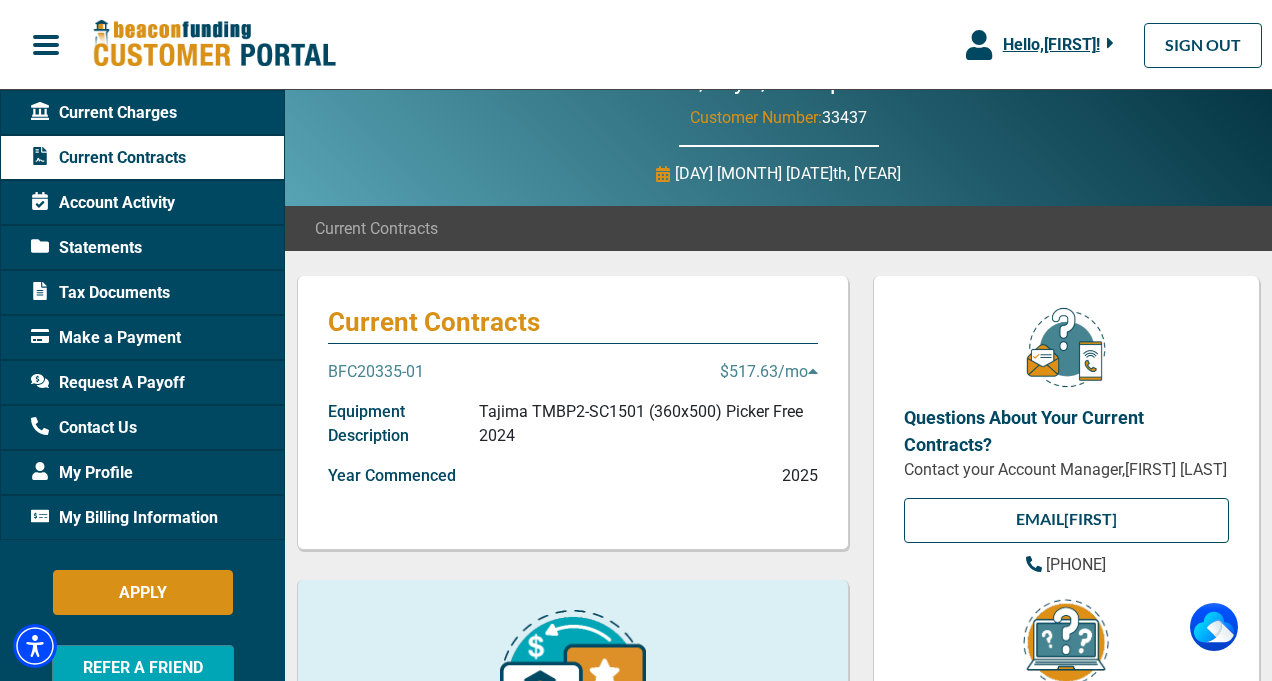scroll, scrollTop: 0, scrollLeft: 0, axis: both 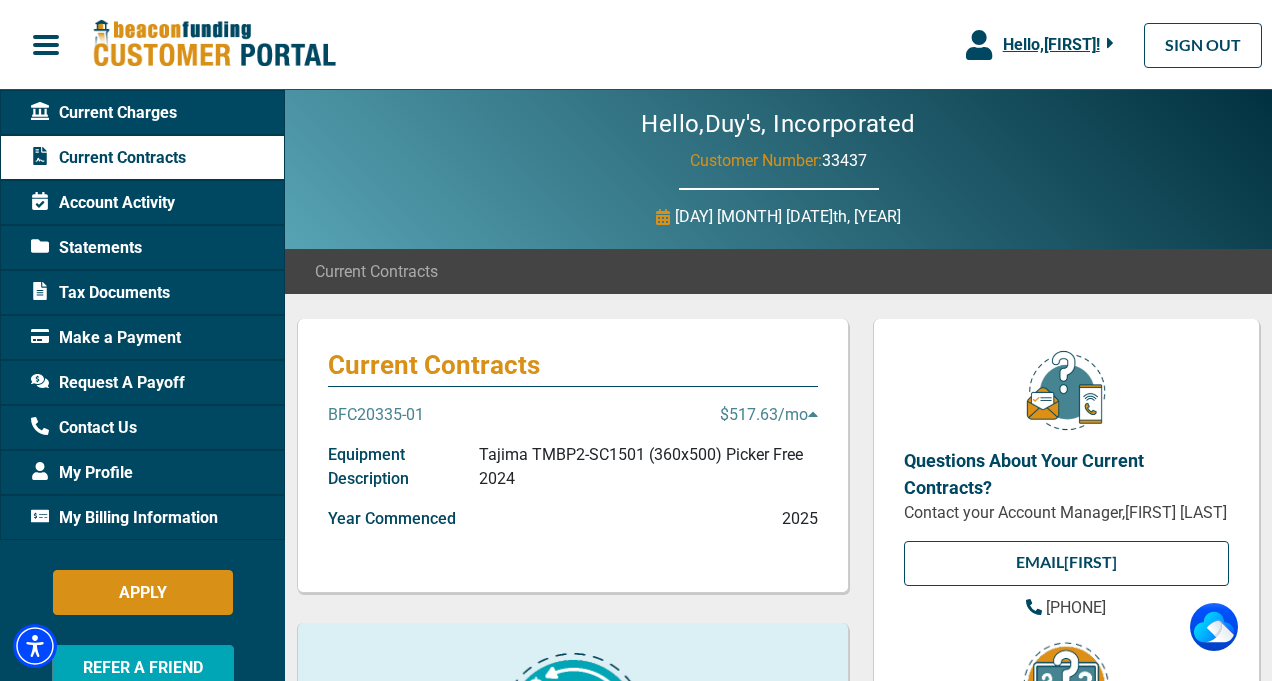 click on "Statements" at bounding box center [86, 248] 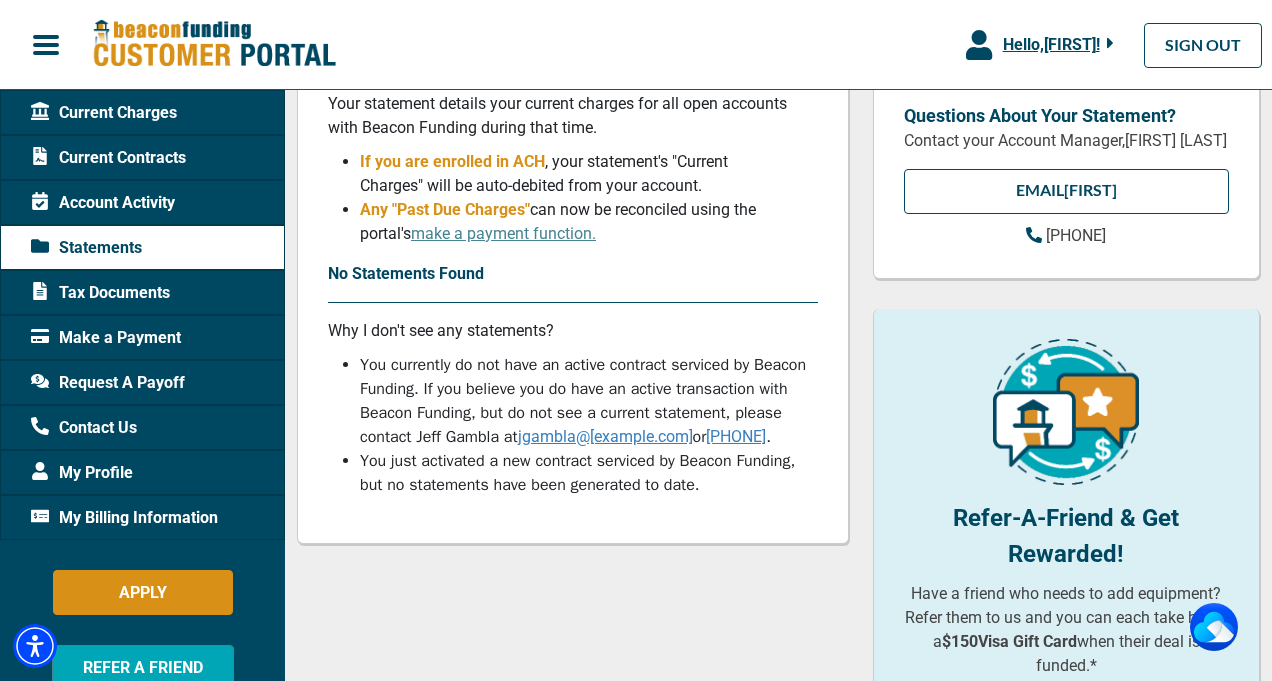 scroll, scrollTop: 0, scrollLeft: 0, axis: both 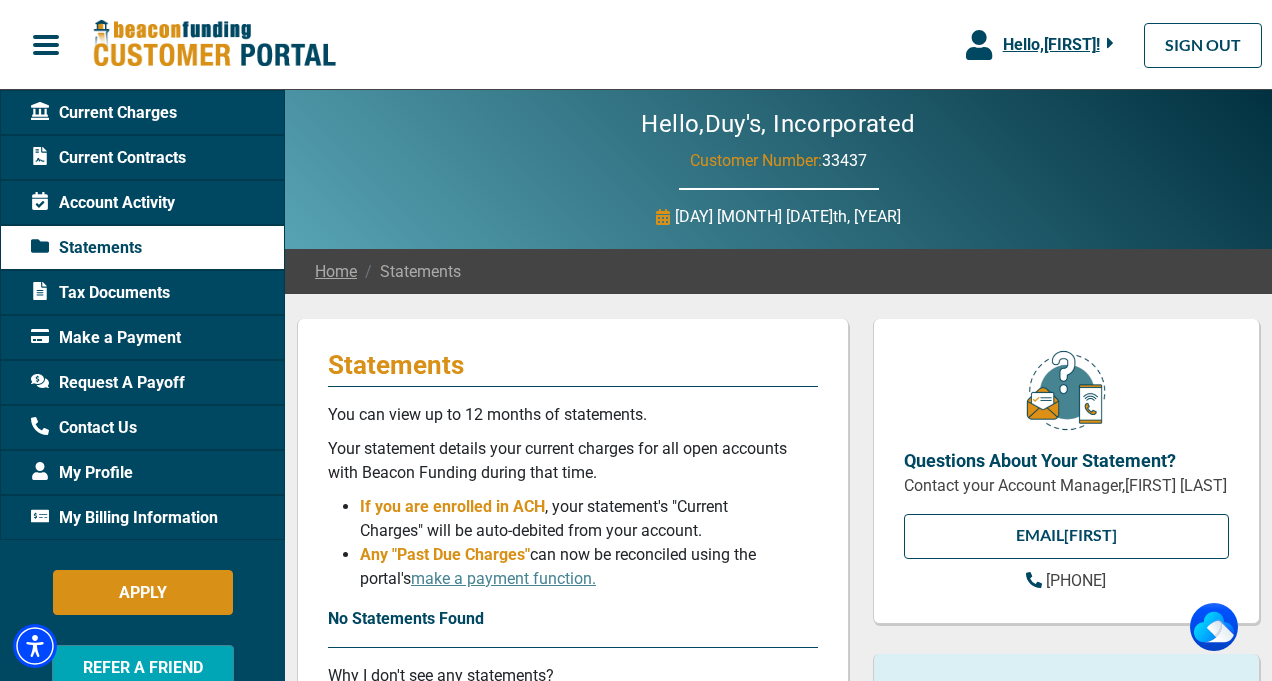 click on "Current Charges" at bounding box center [104, 113] 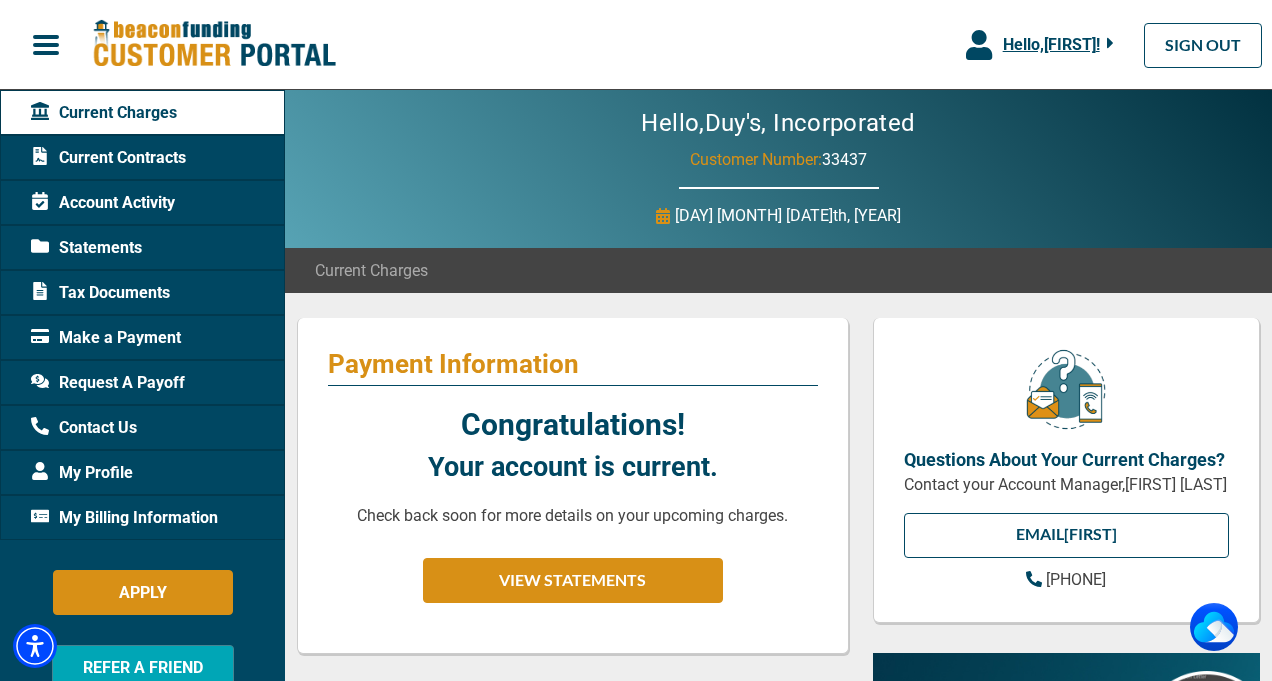 scroll, scrollTop: 0, scrollLeft: 0, axis: both 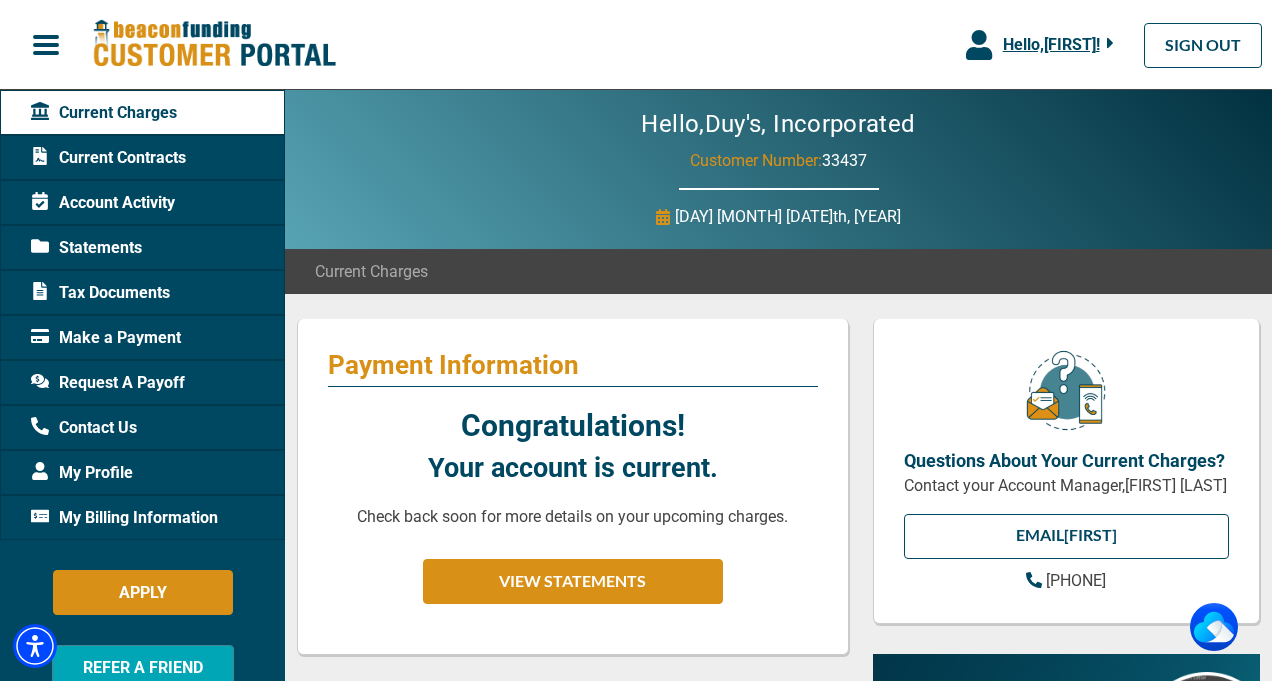 click on "Account Activity" at bounding box center (103, 203) 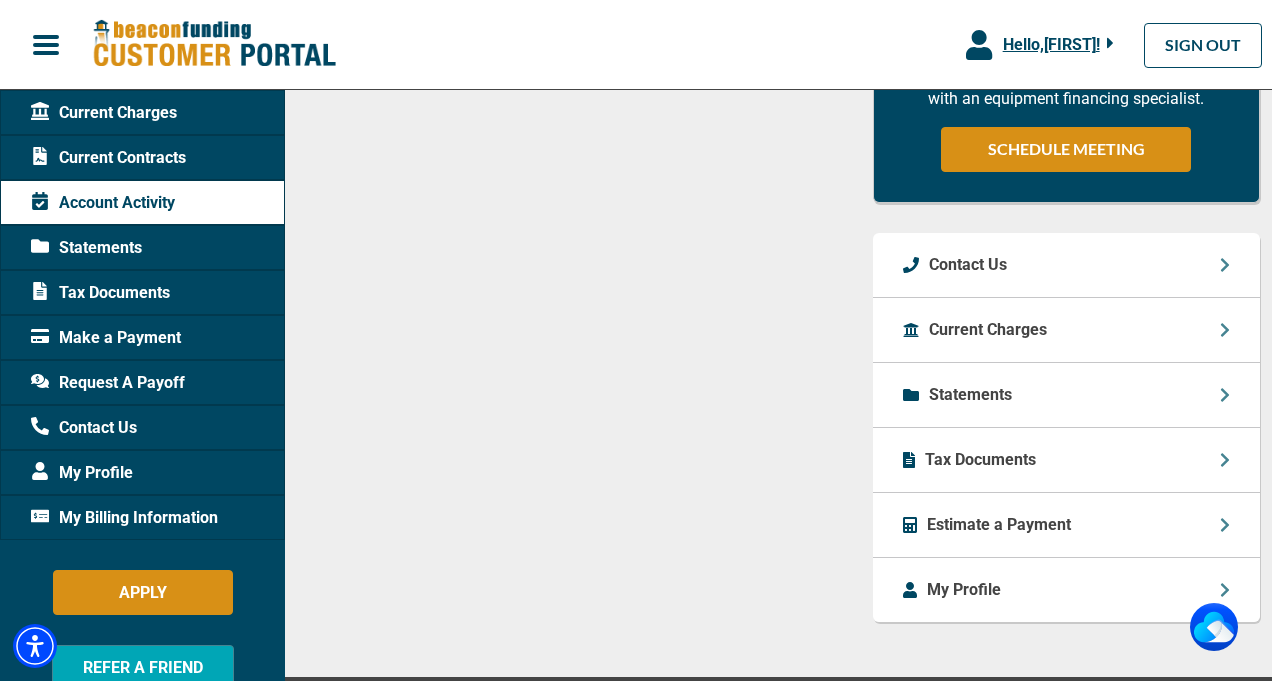 scroll, scrollTop: 1295, scrollLeft: 0, axis: vertical 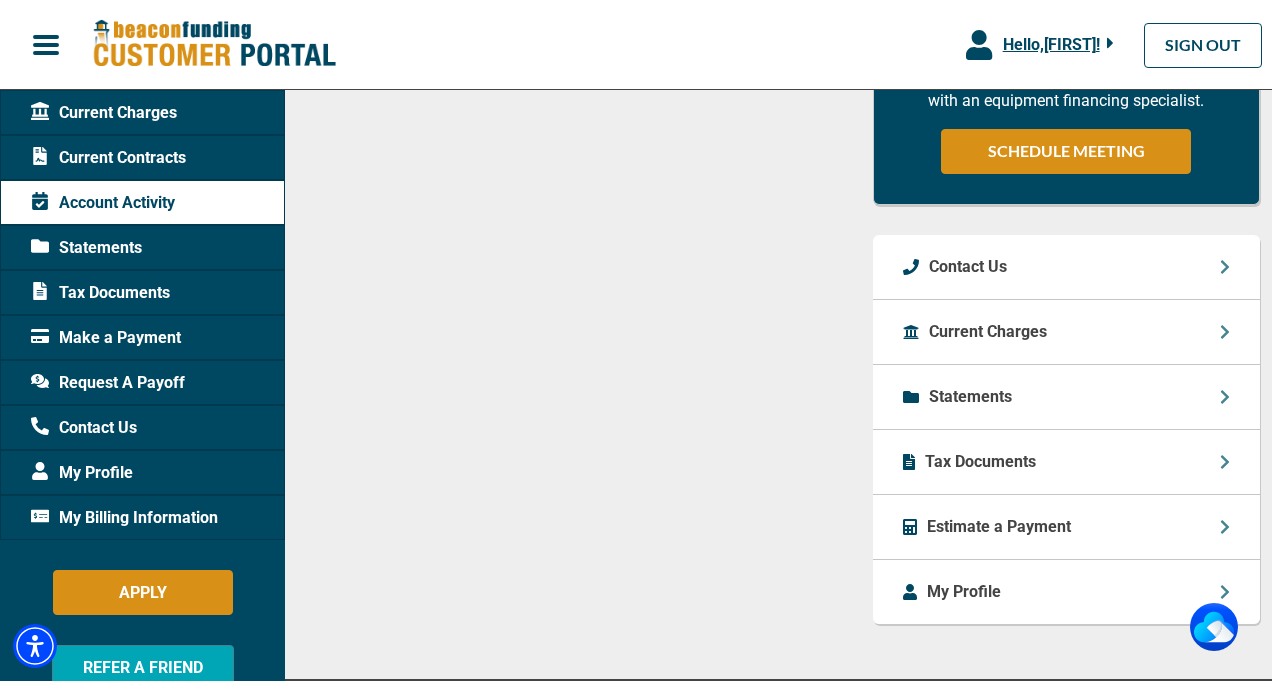 click on "Estimate a Payment" at bounding box center (999, 527) 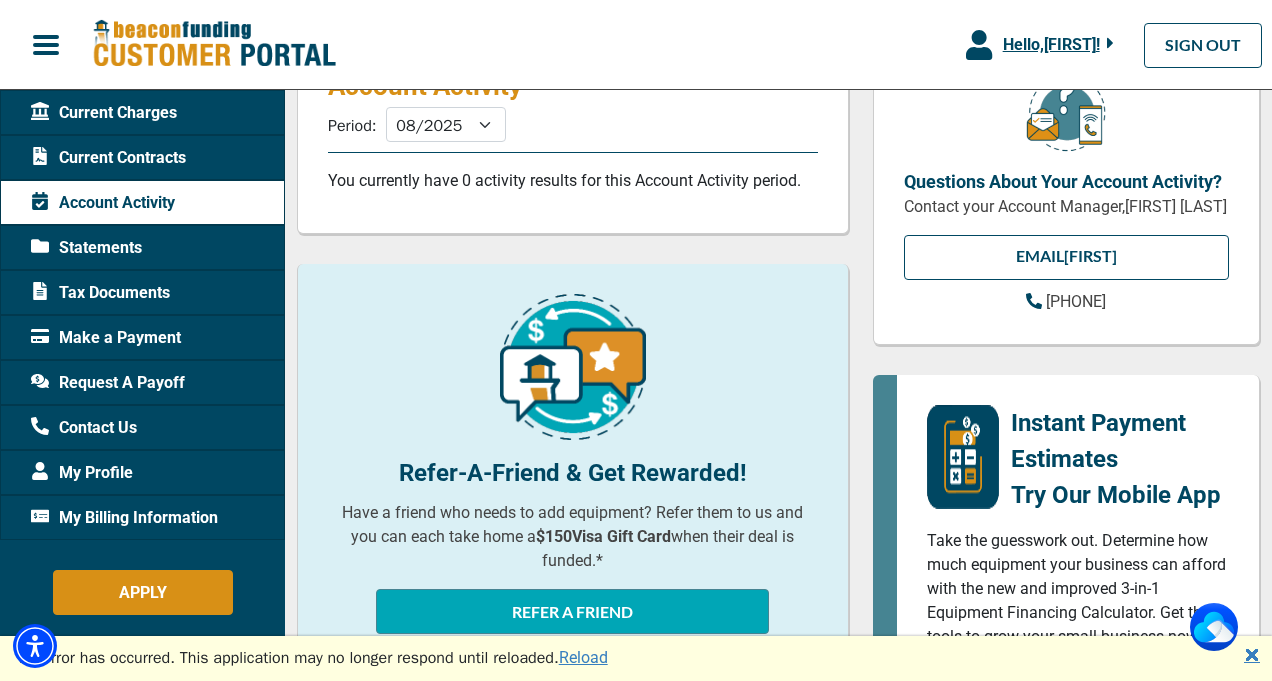 scroll, scrollTop: 0, scrollLeft: 0, axis: both 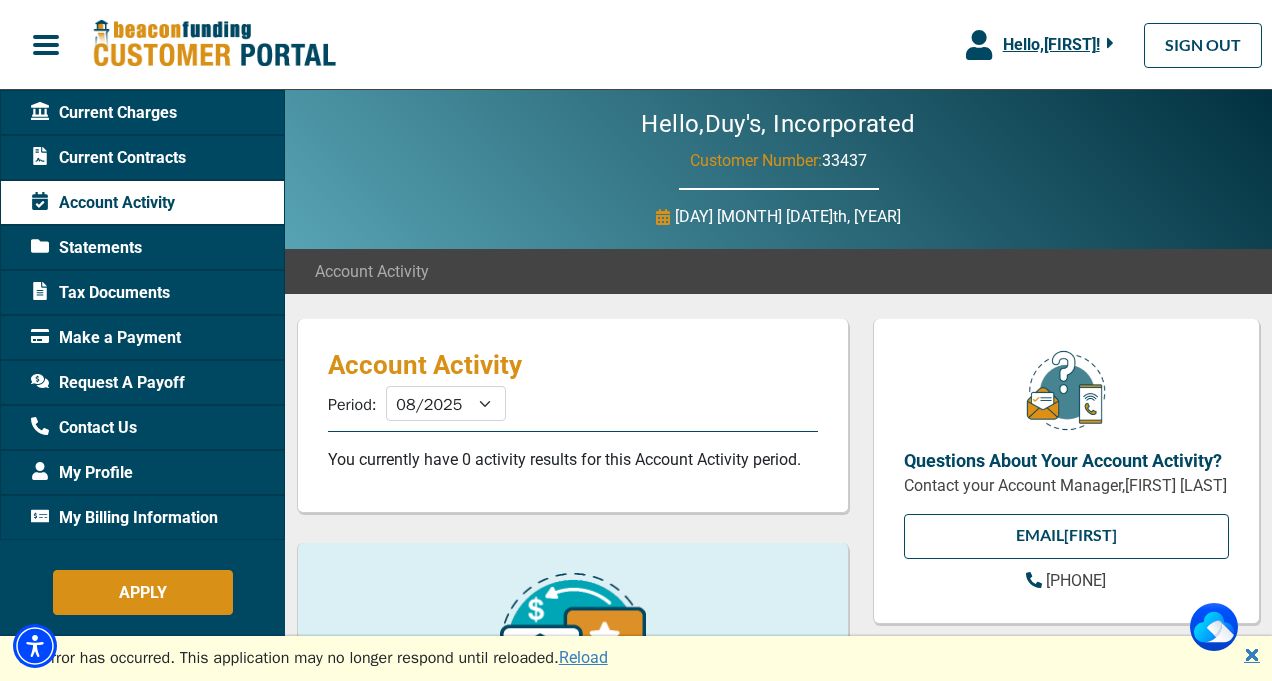 click on "My Profile" at bounding box center (82, 473) 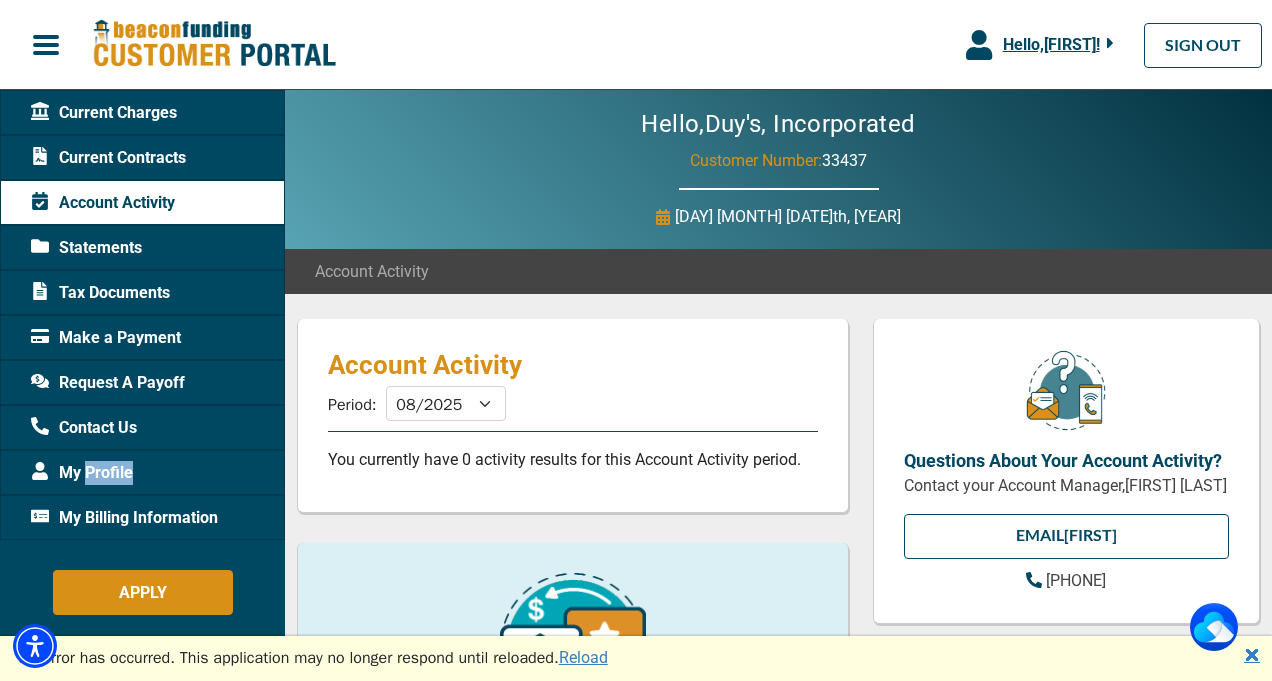 drag, startPoint x: 99, startPoint y: 466, endPoint x: 91, endPoint y: 475, distance: 12.0415945 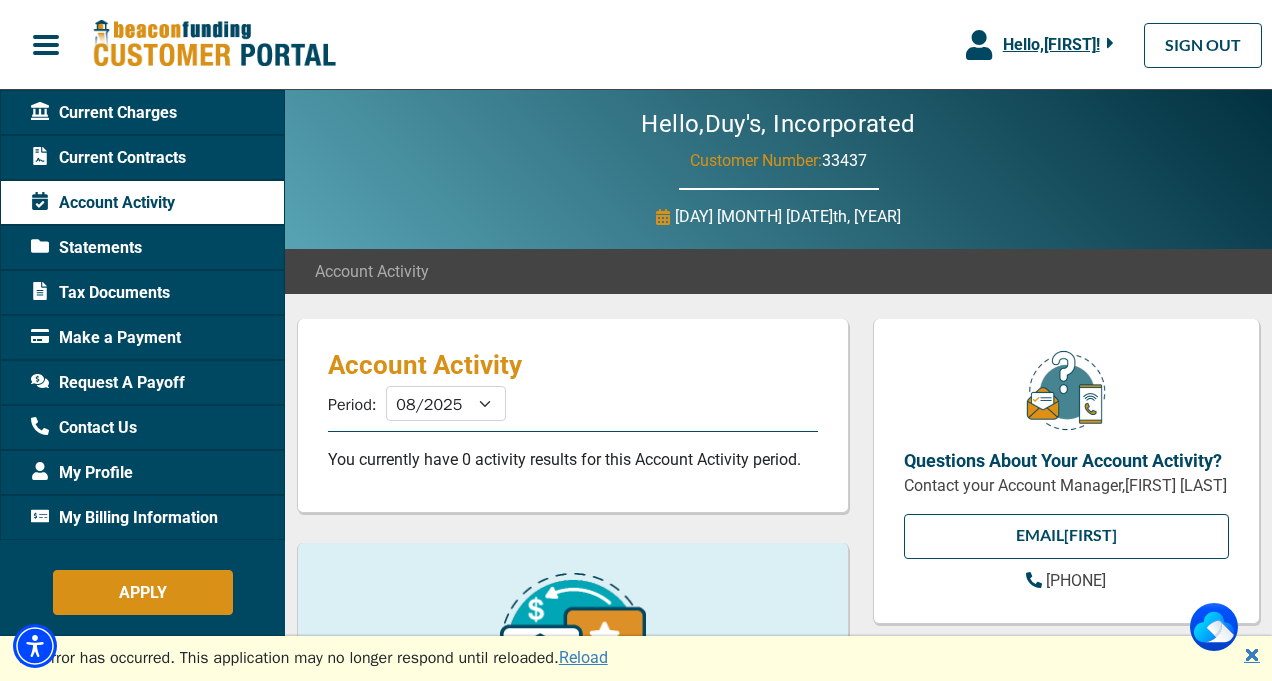 click on "Hello, Duy's, Incorporated Customer Number: 33437
[DAY] [MONTH] [DATE]th, [YEAR]" at bounding box center (778, 169) 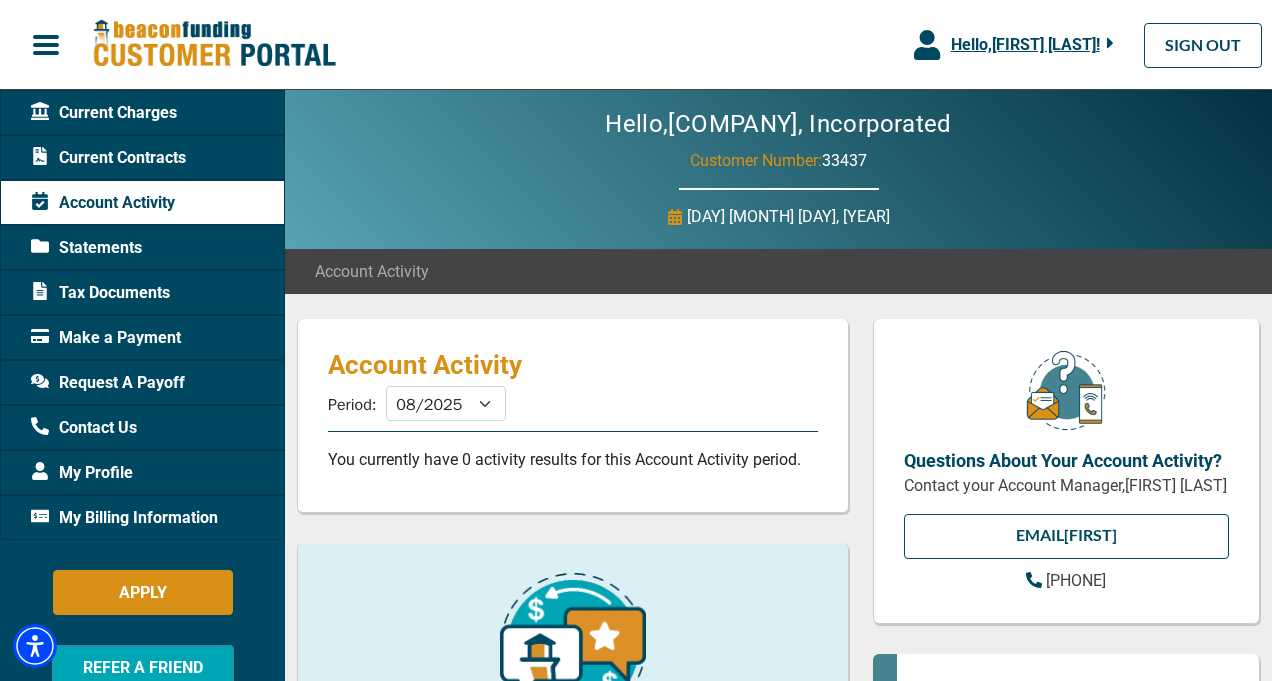 scroll, scrollTop: 0, scrollLeft: 0, axis: both 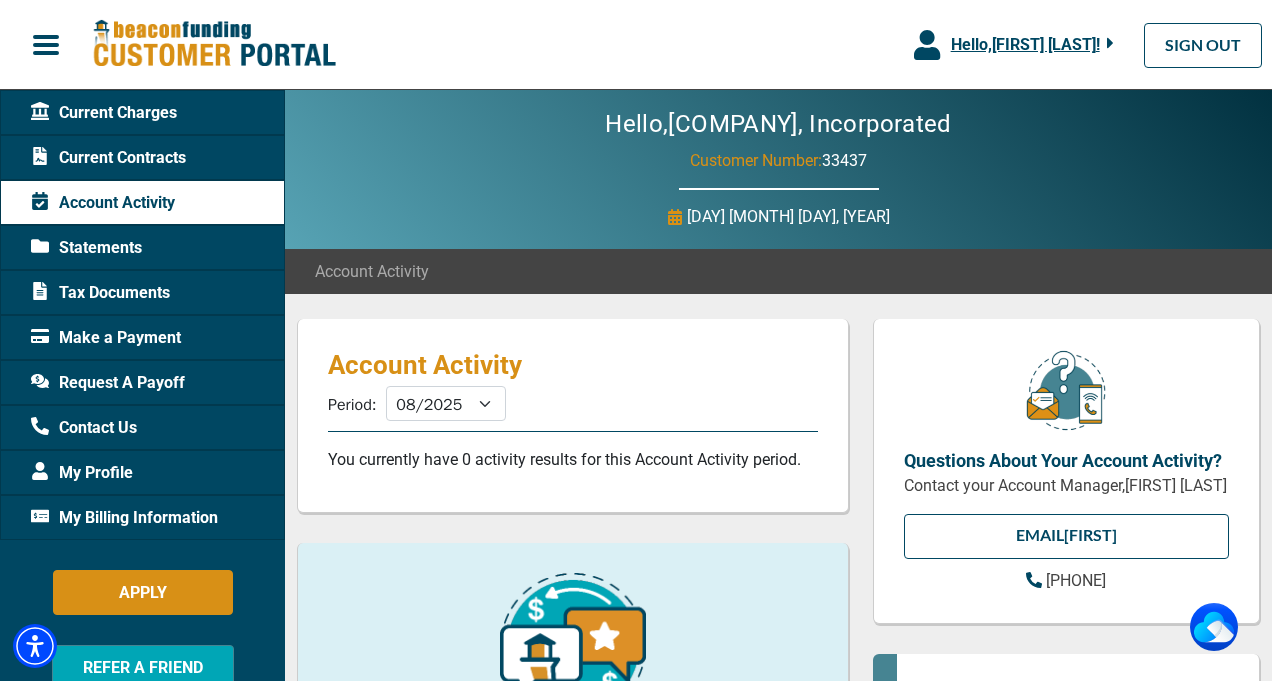 click on "Hello,  [COMPANY] Customer Number:  [NUMBER]
[DAY] [MONTH] [DAY], [YEAR]" at bounding box center (778, 169) 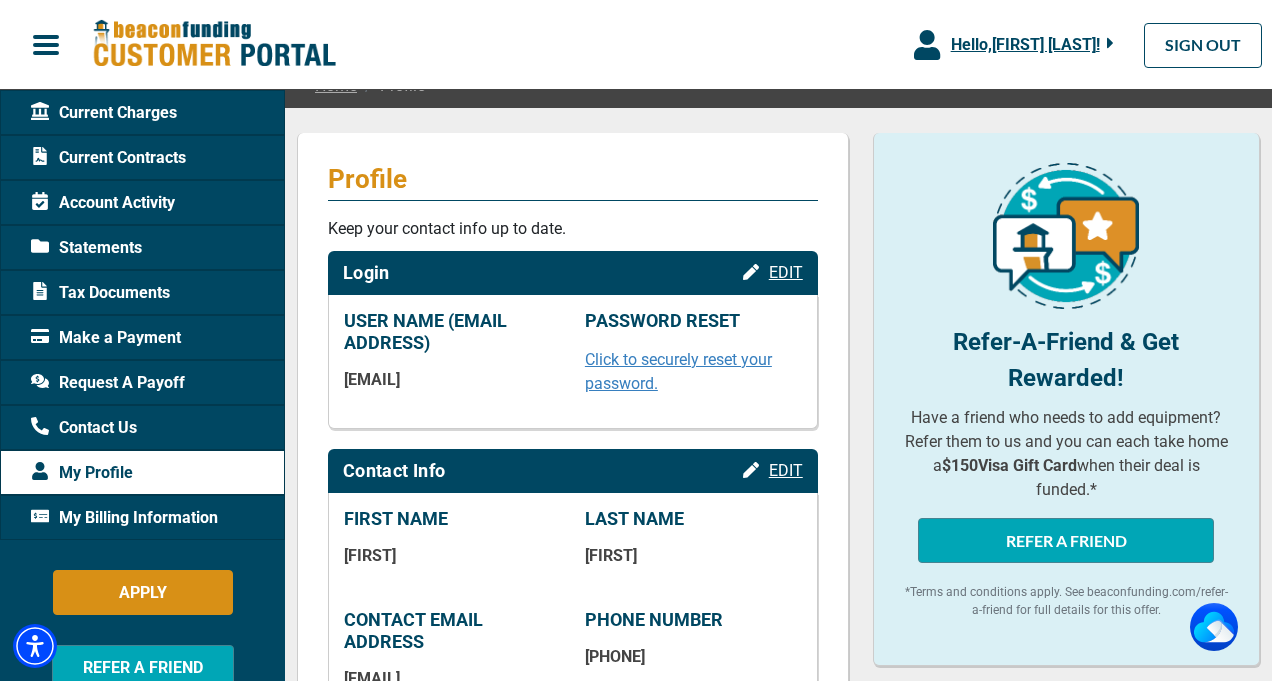 scroll, scrollTop: 0, scrollLeft: 0, axis: both 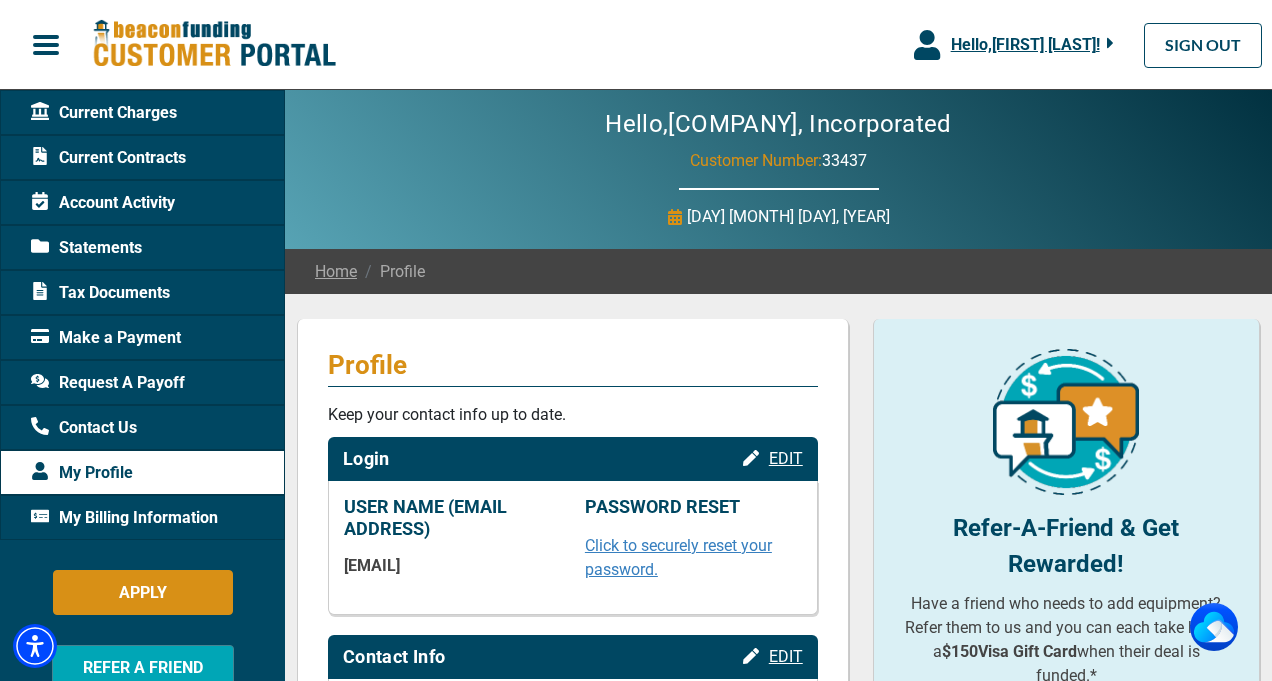 click on "My Billing Information" at bounding box center (124, 518) 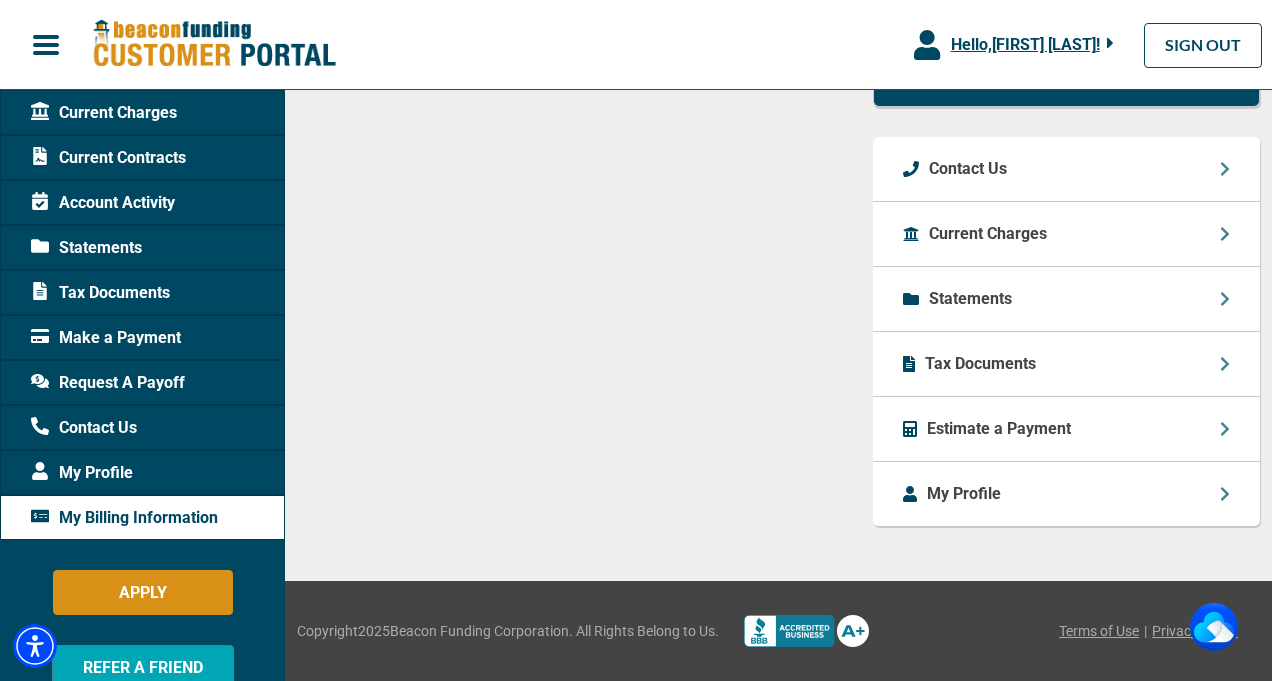 scroll, scrollTop: 1074, scrollLeft: 0, axis: vertical 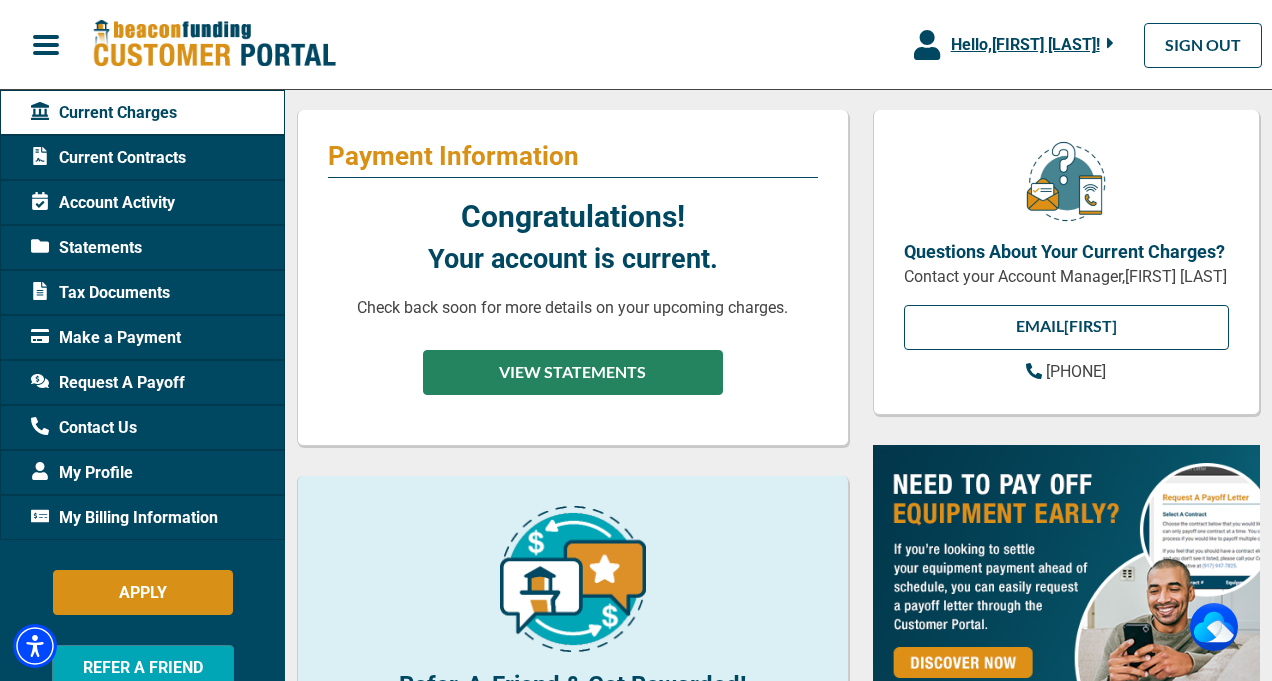 click on "VIEW STATEMENTS" at bounding box center (573, 372) 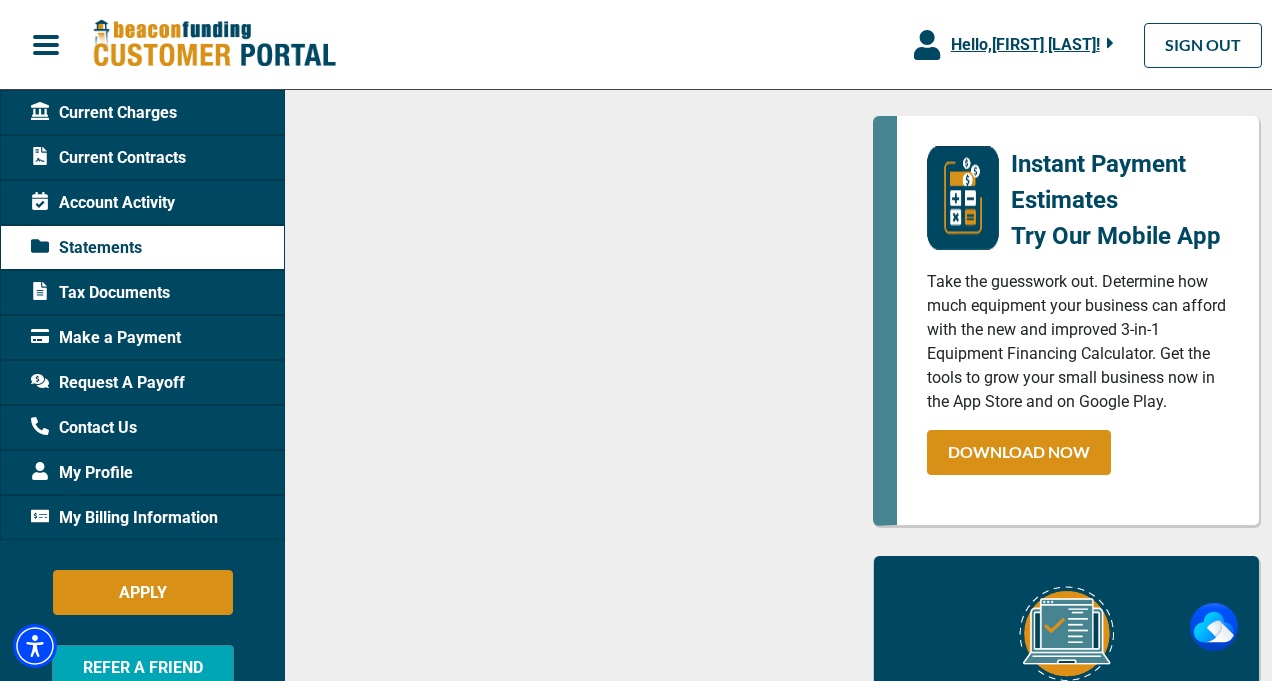 scroll, scrollTop: 0, scrollLeft: 0, axis: both 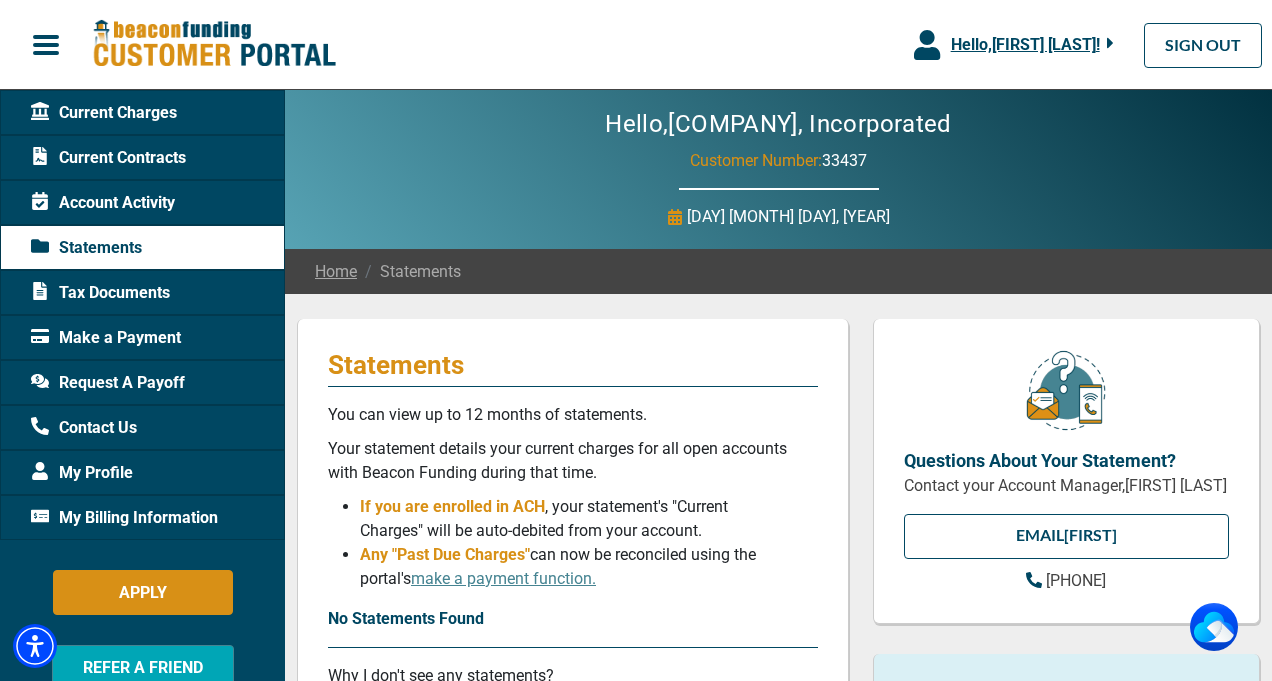 click on "Hello,  Tod Duy !" at bounding box center (1025, 44) 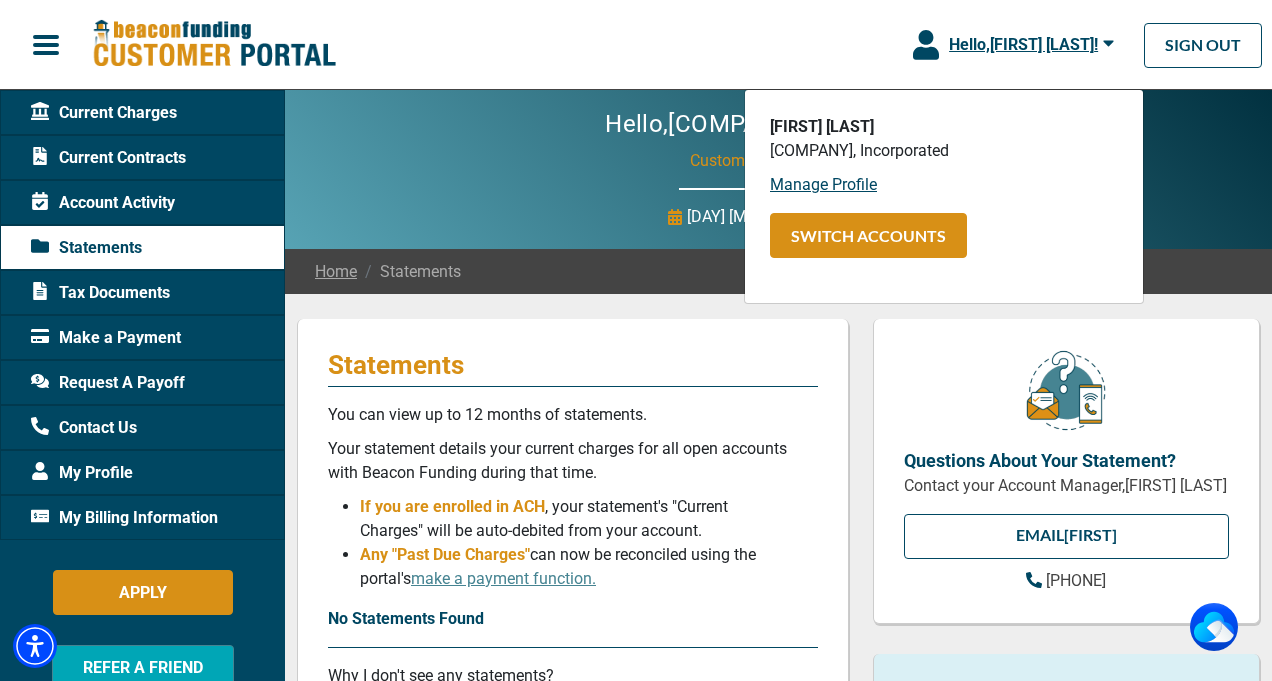 click on "Hello, Duy's, Incorporated Customer Number: 33437
[DAY] [MONTH] [DATE]th, [YEAR]" at bounding box center (778, 169) 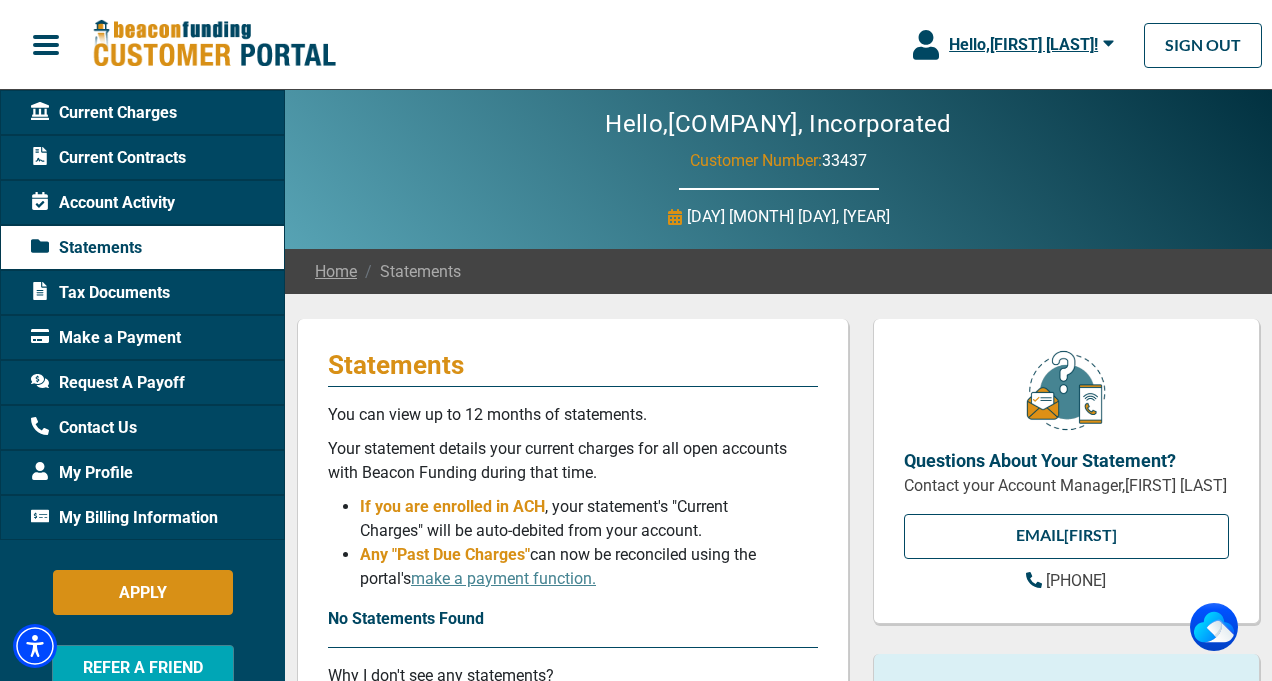 click on "Hello,  Tod Duy !" at bounding box center [1023, 44] 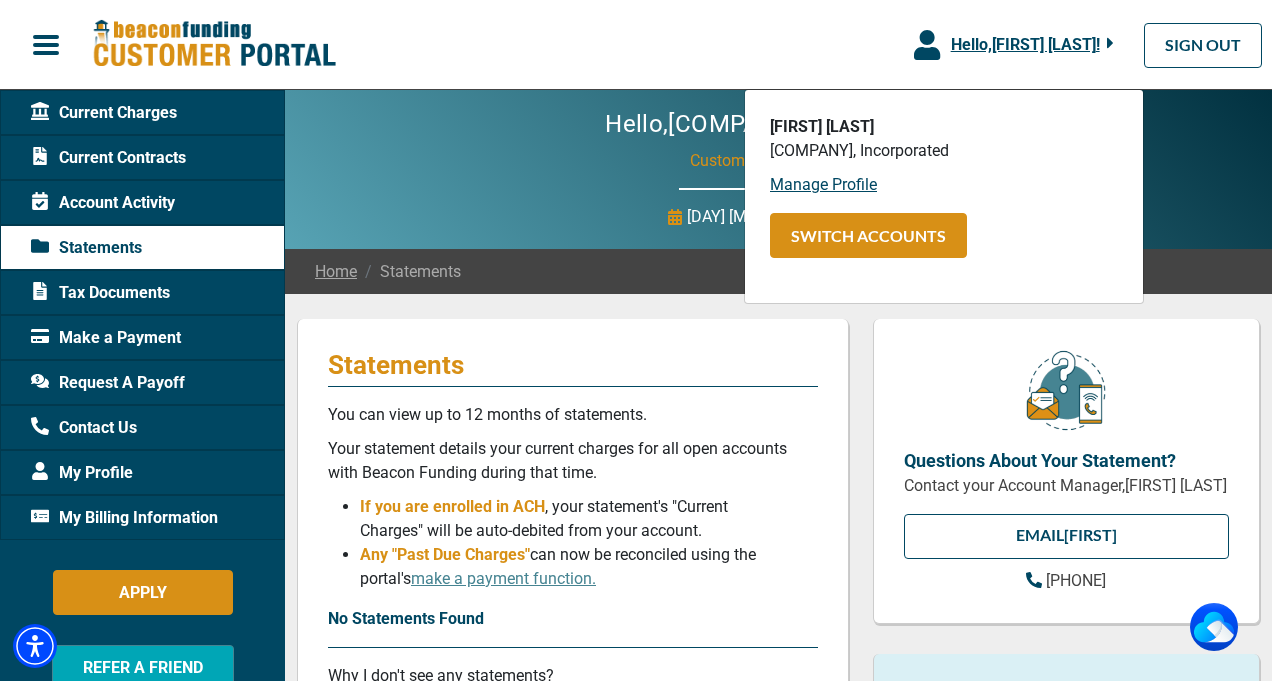 click on "Hello, Duy's, Incorporated Customer Number: 33437
[DAY] [MONTH] [DATE]th, [YEAR]" at bounding box center (778, 169) 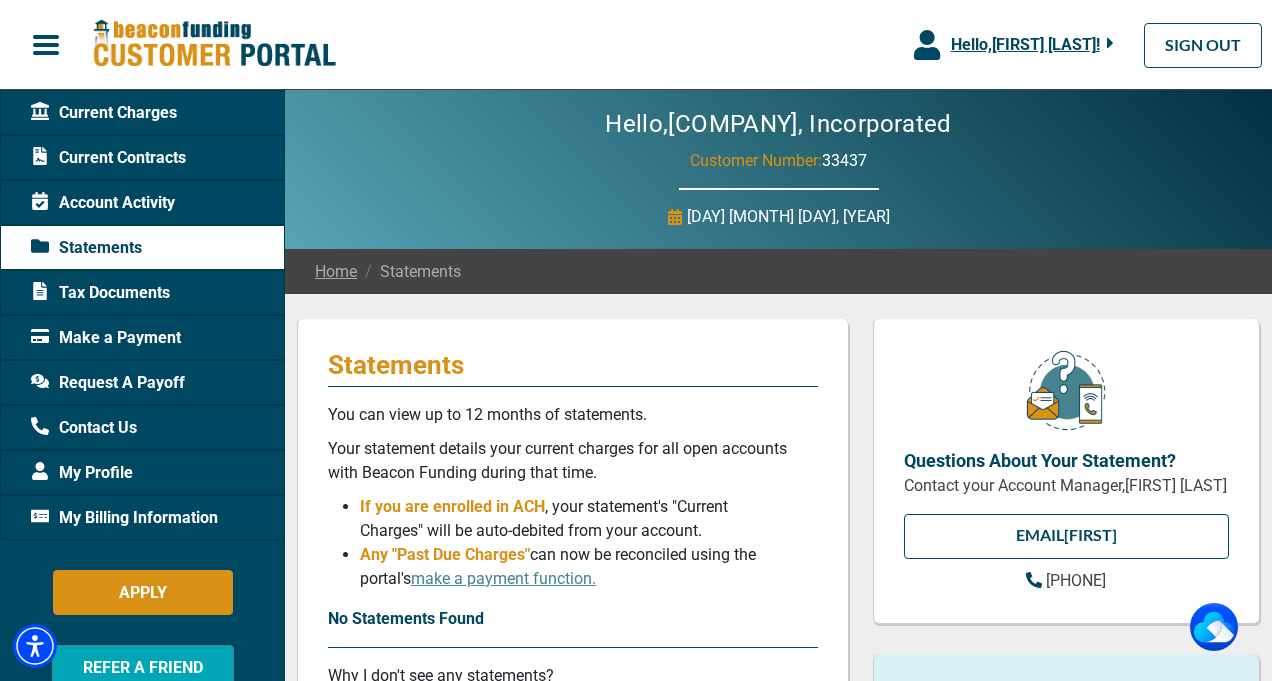 click on "Request A Payoff" at bounding box center (108, 383) 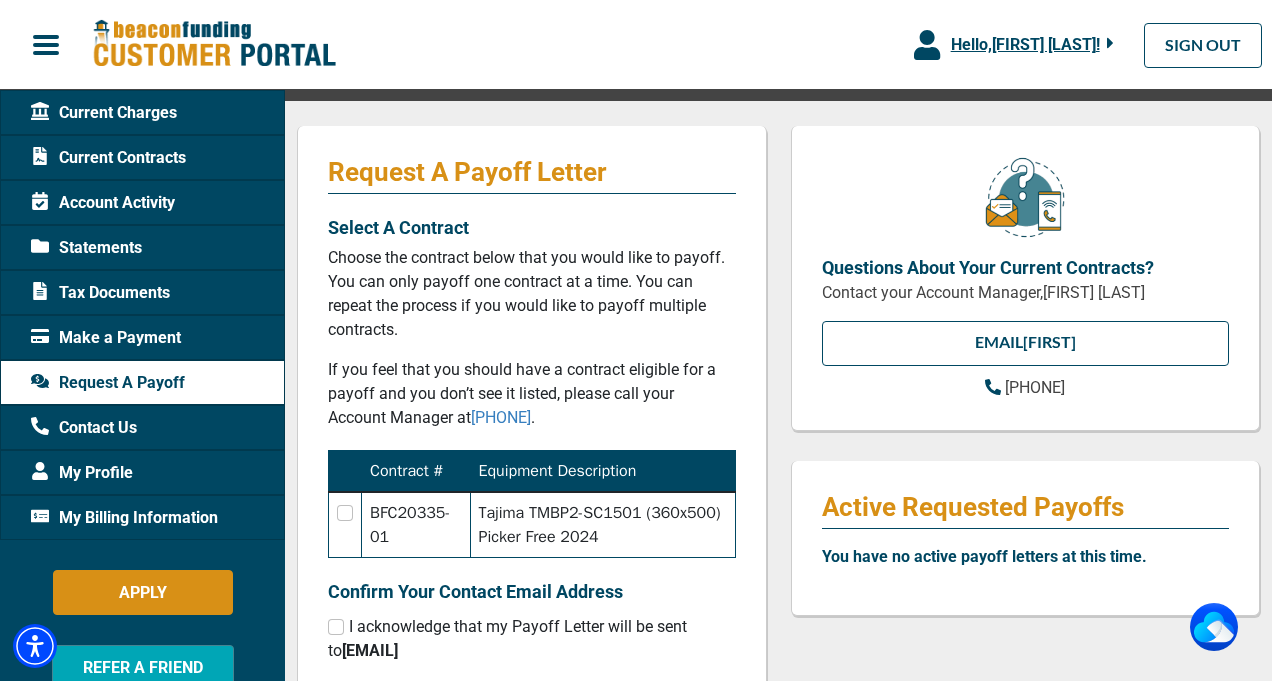 scroll, scrollTop: 198, scrollLeft: 0, axis: vertical 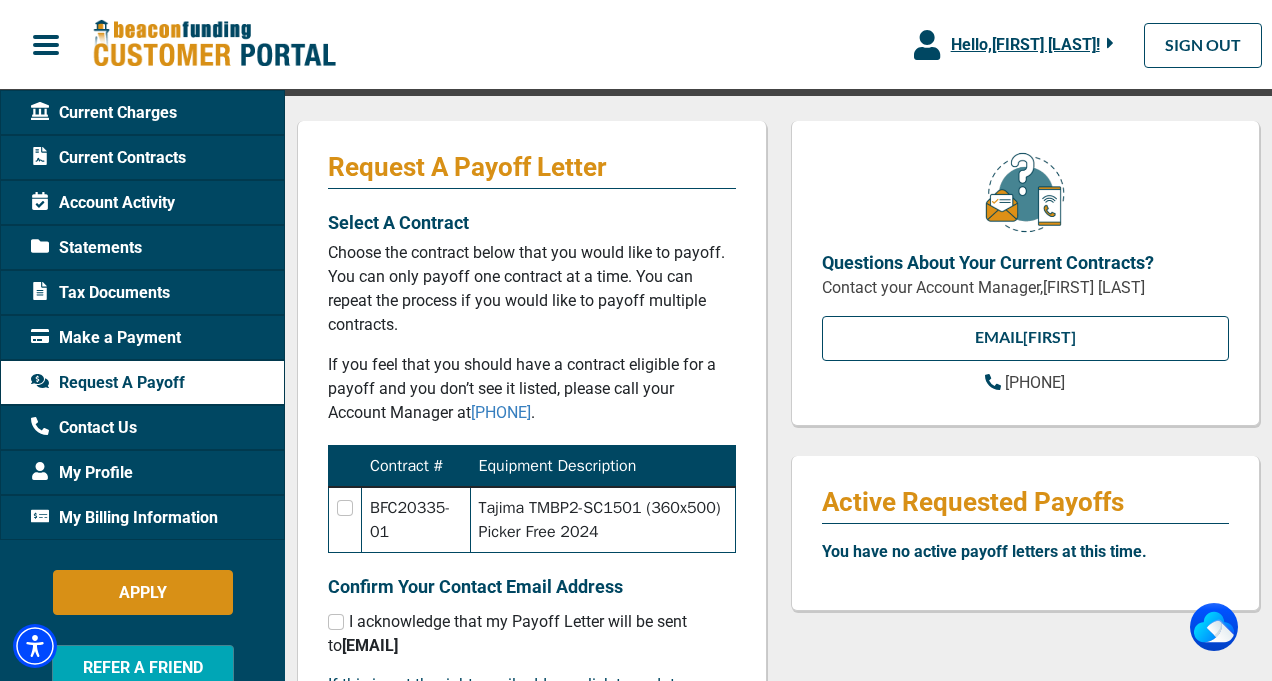 click on "Account Activity" at bounding box center [103, 203] 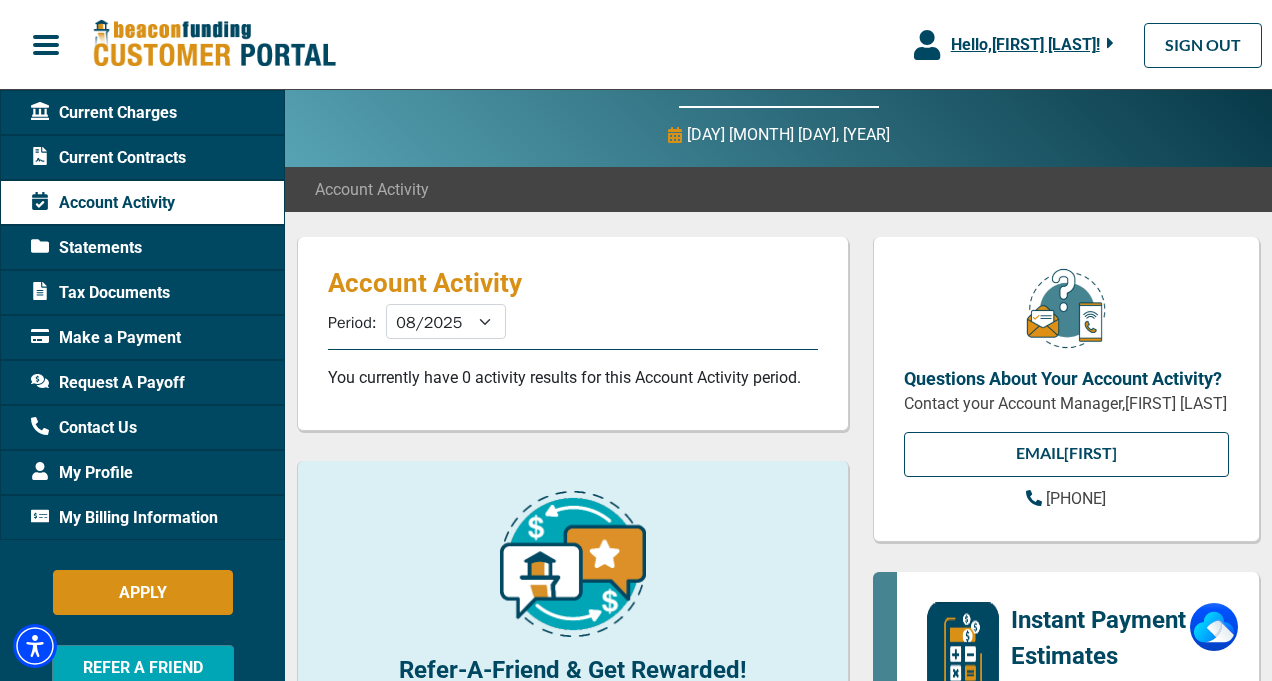 scroll, scrollTop: 0, scrollLeft: 0, axis: both 